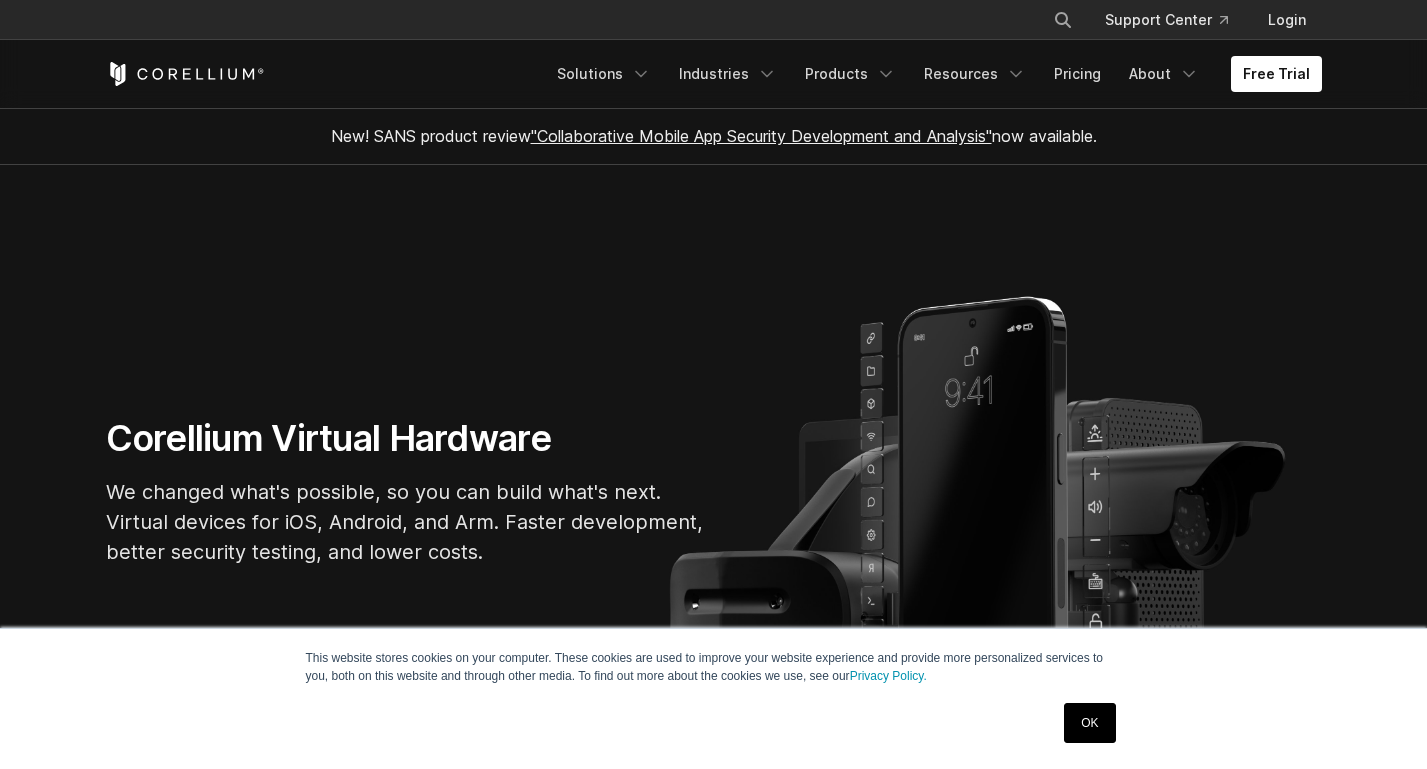 scroll, scrollTop: 220, scrollLeft: 0, axis: vertical 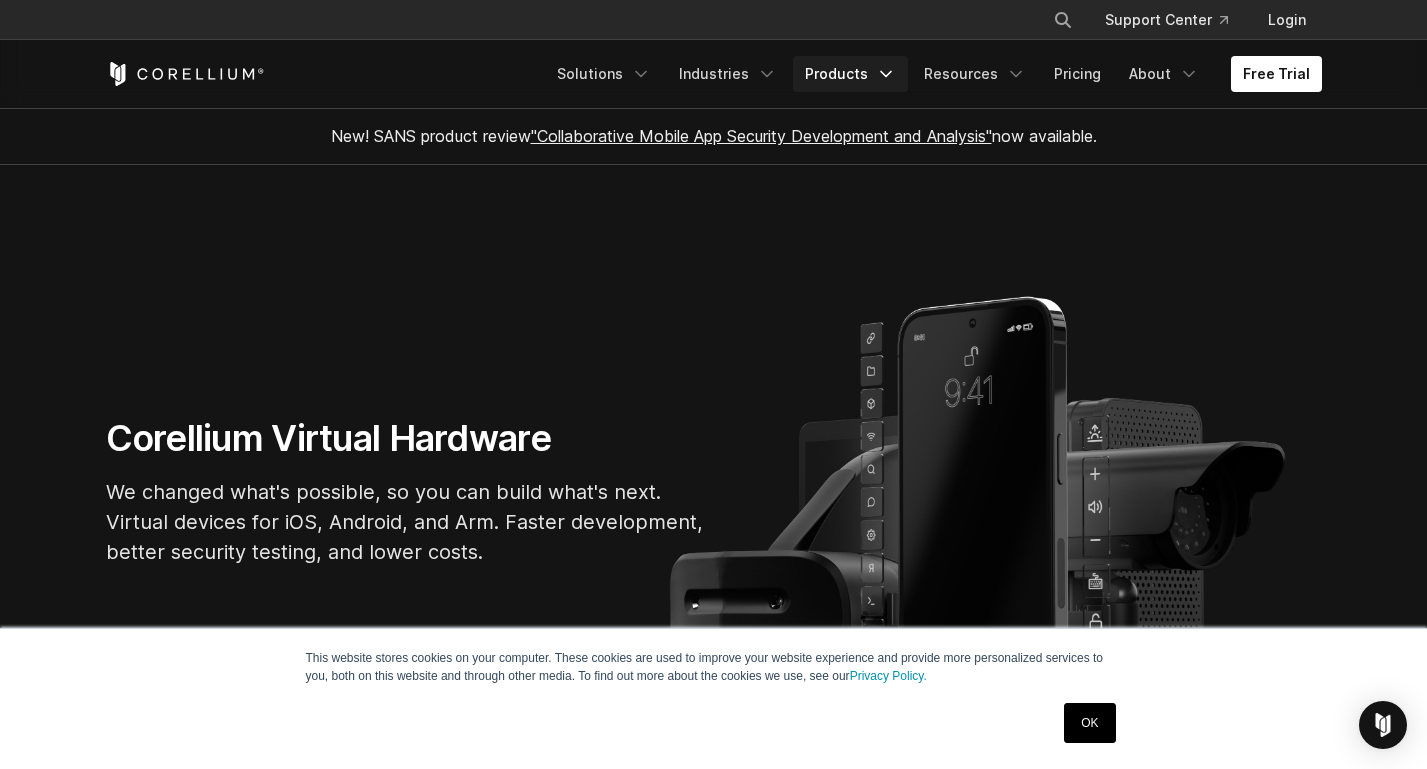 click on "Products" at bounding box center [850, 74] 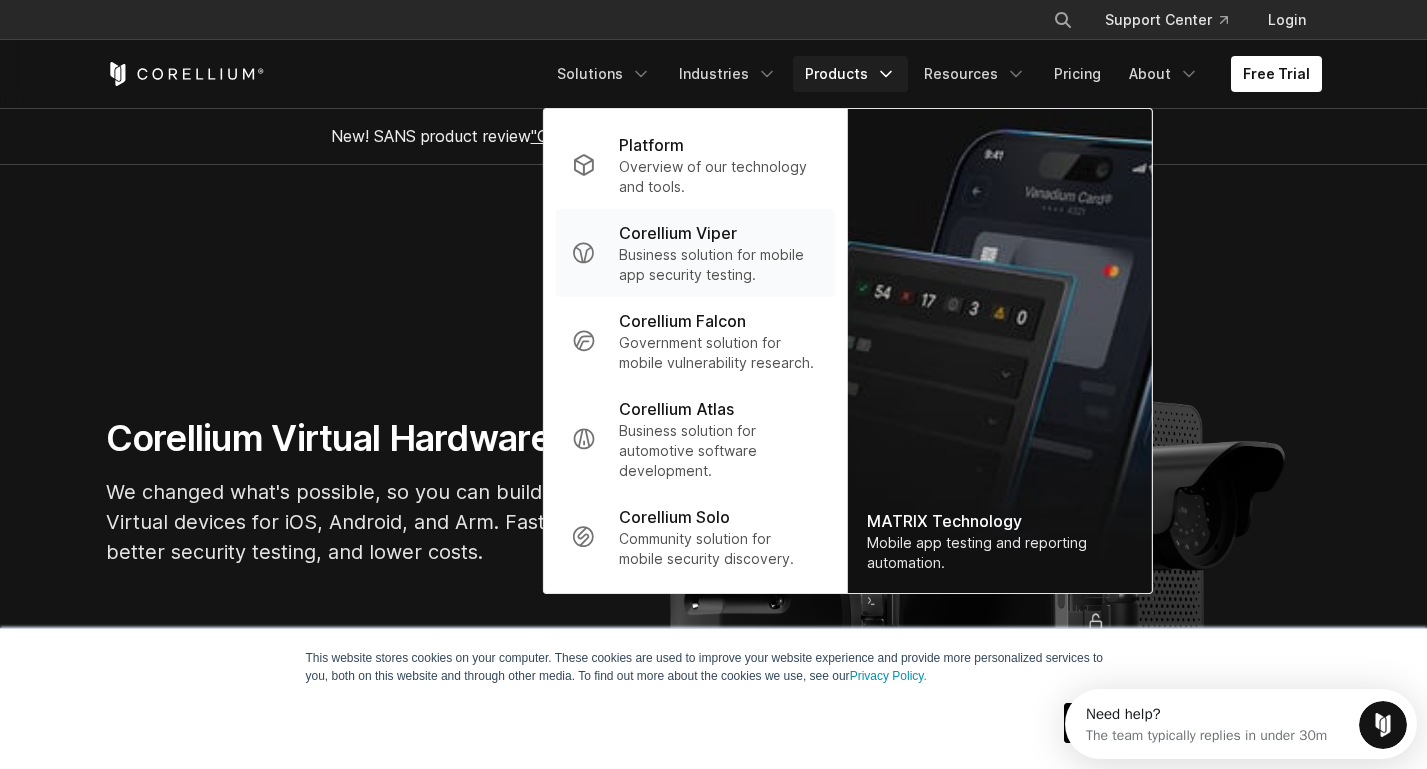 scroll, scrollTop: 0, scrollLeft: 0, axis: both 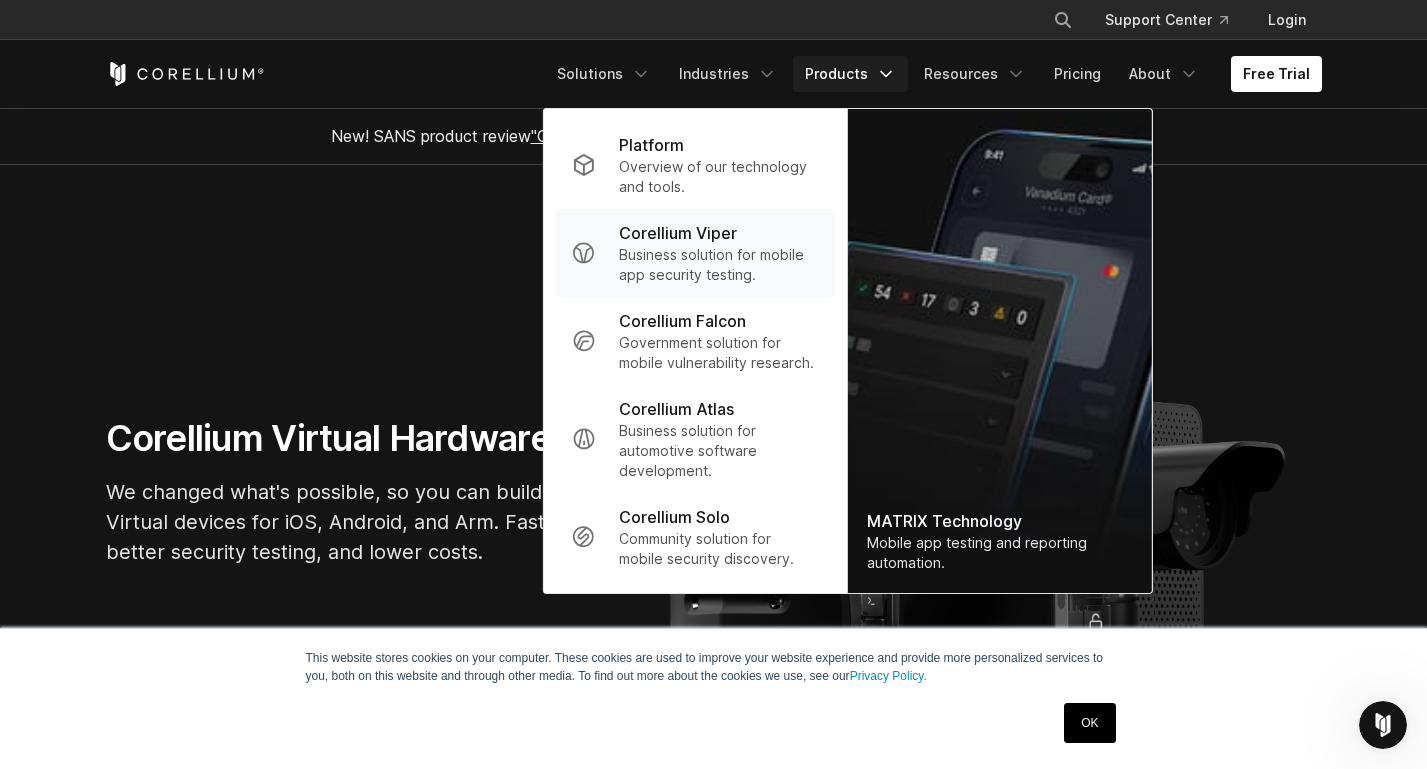 click on "Corellium Viper" at bounding box center [678, 233] 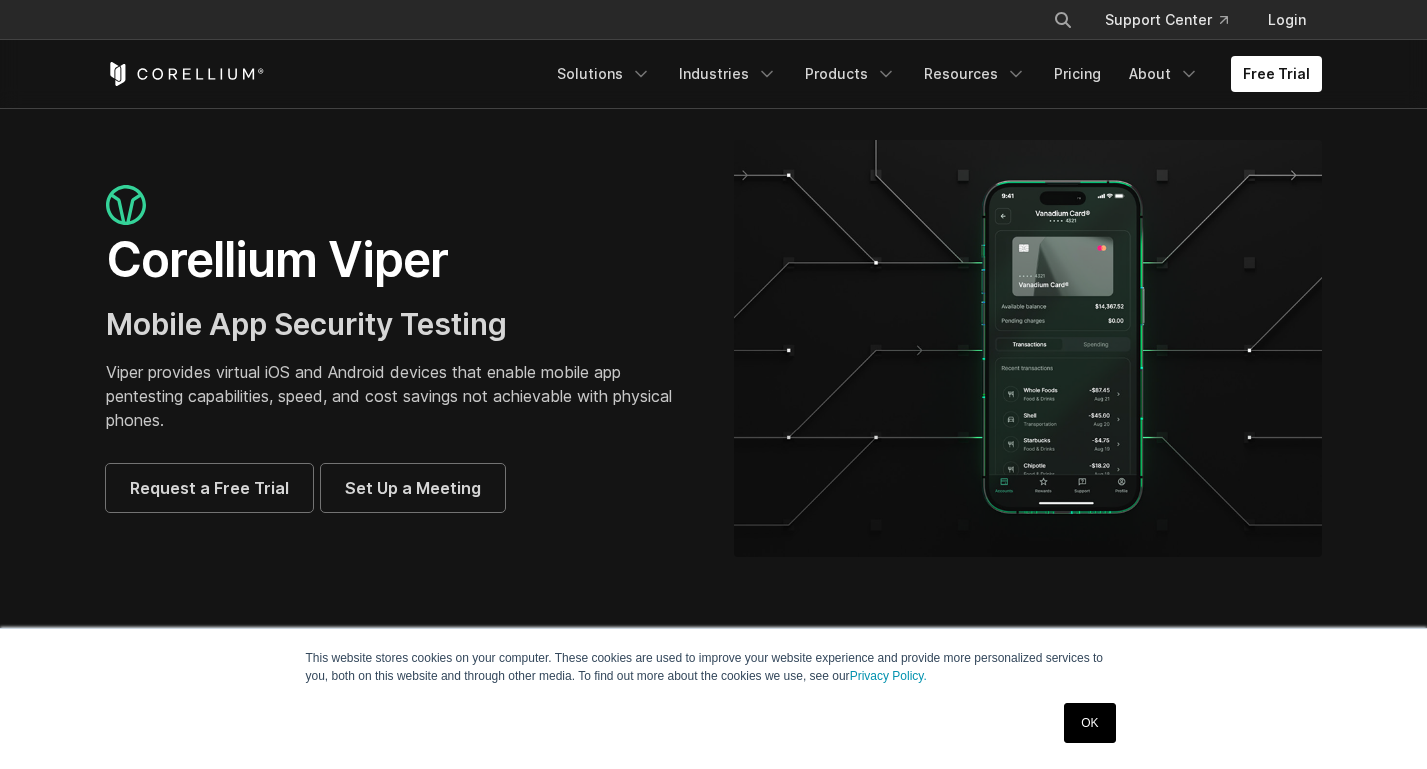 scroll, scrollTop: 0, scrollLeft: 0, axis: both 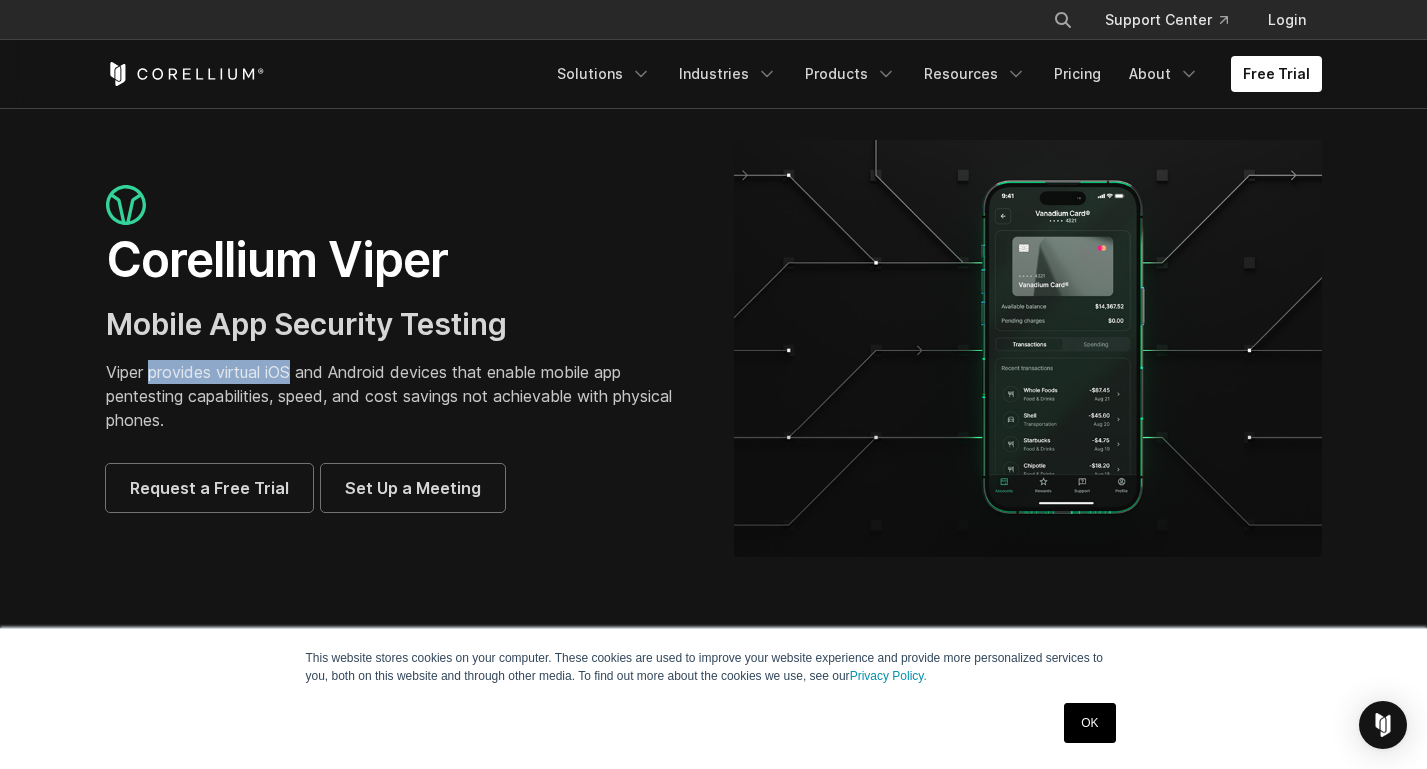 drag, startPoint x: 151, startPoint y: 374, endPoint x: 294, endPoint y: 372, distance: 143.01399 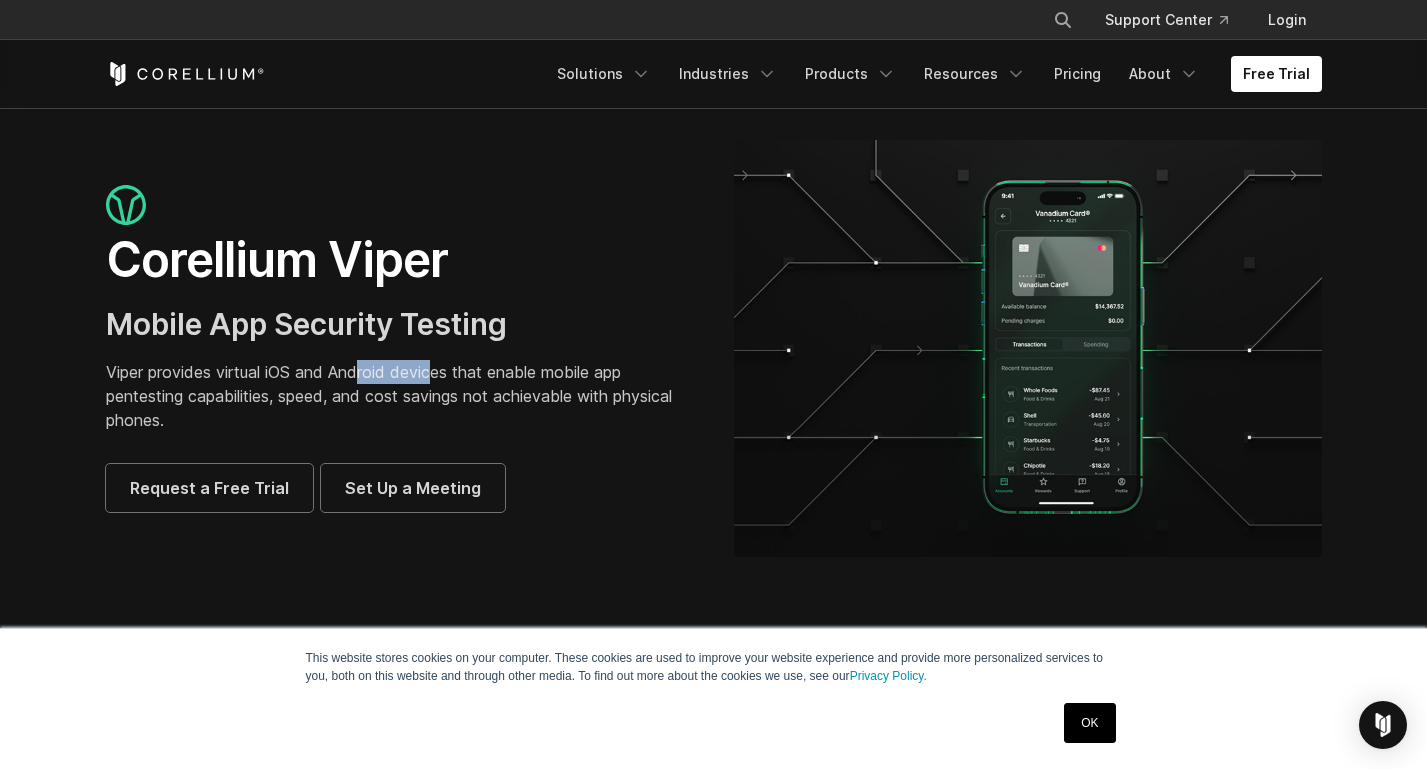 drag, startPoint x: 364, startPoint y: 371, endPoint x: 435, endPoint y: 370, distance: 71.00704 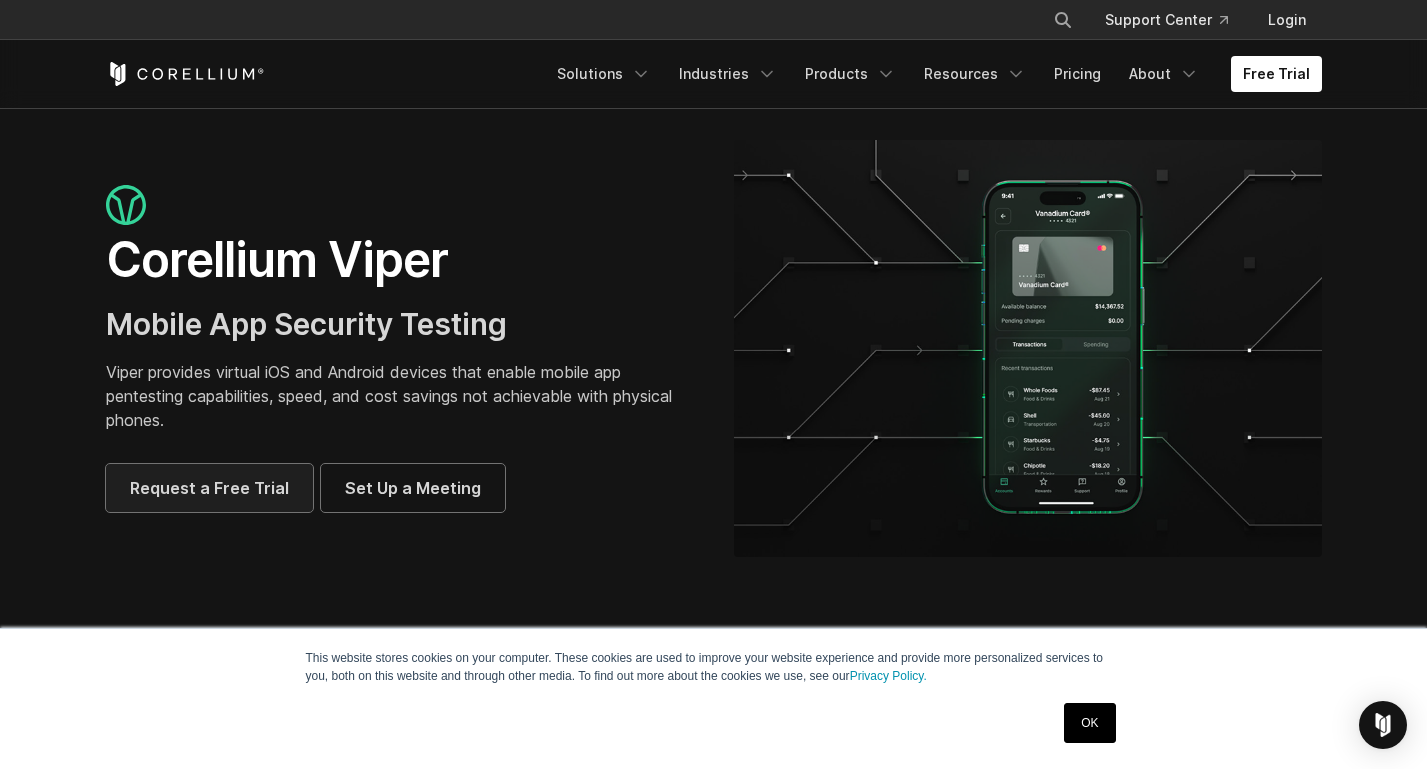 click on "Request a Free Trial" at bounding box center [209, 488] 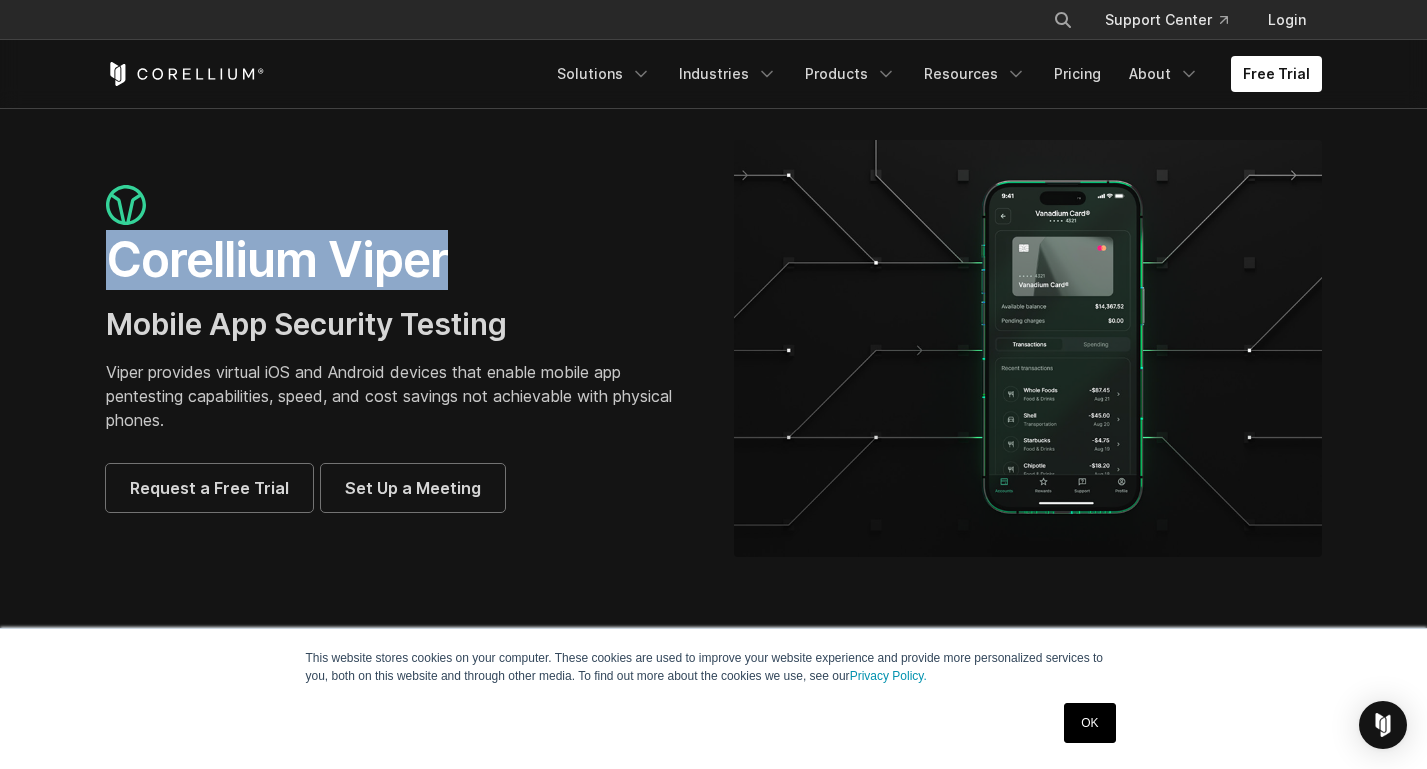 drag, startPoint x: 107, startPoint y: 257, endPoint x: 461, endPoint y: 262, distance: 354.0353 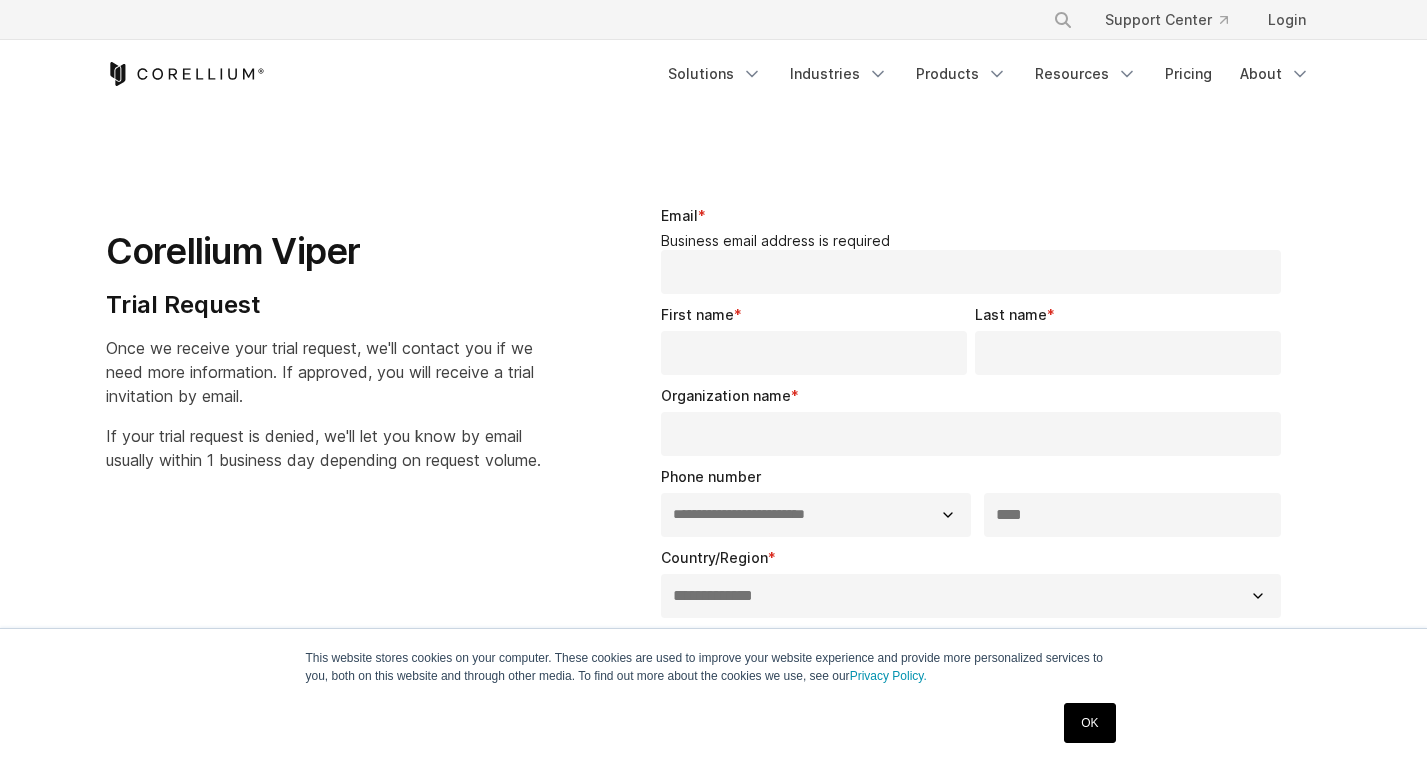 select on "**" 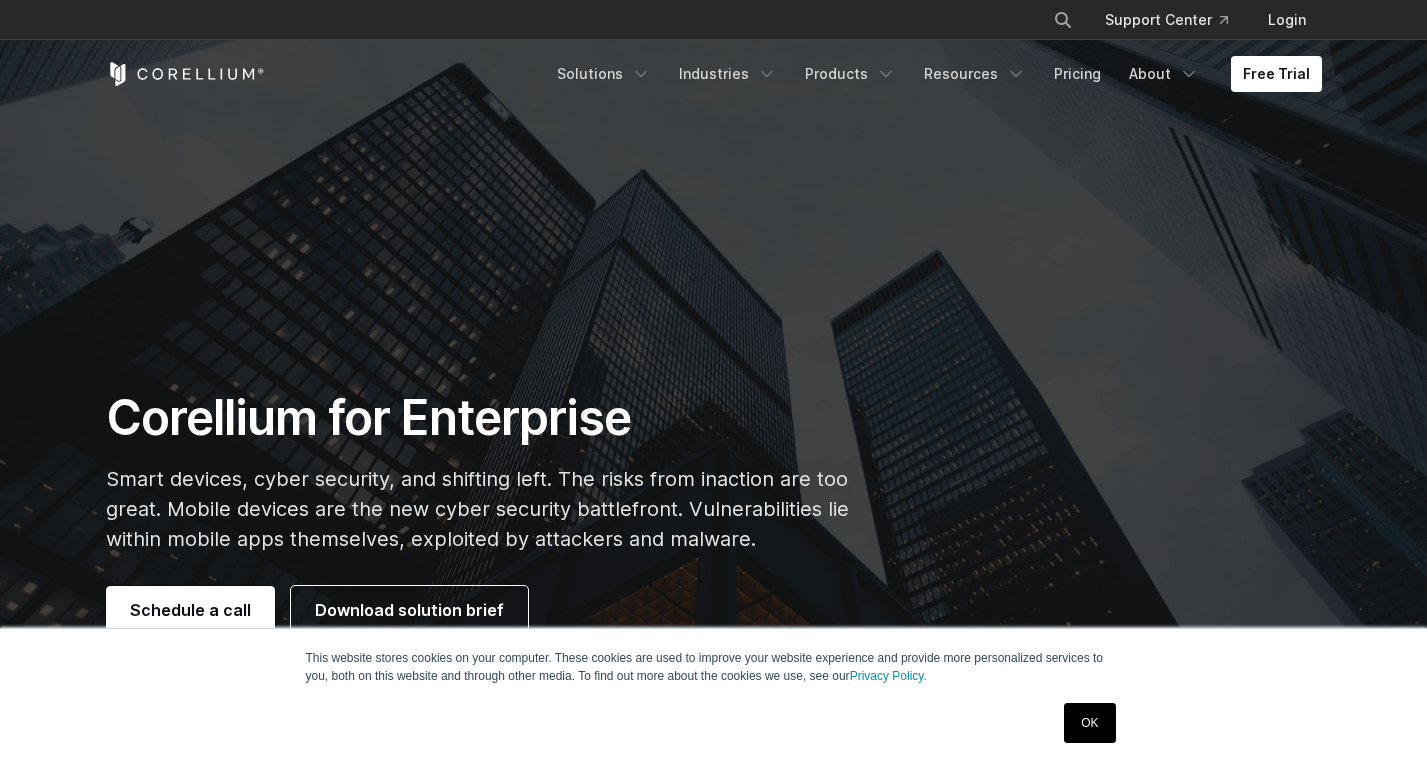 scroll, scrollTop: 0, scrollLeft: 0, axis: both 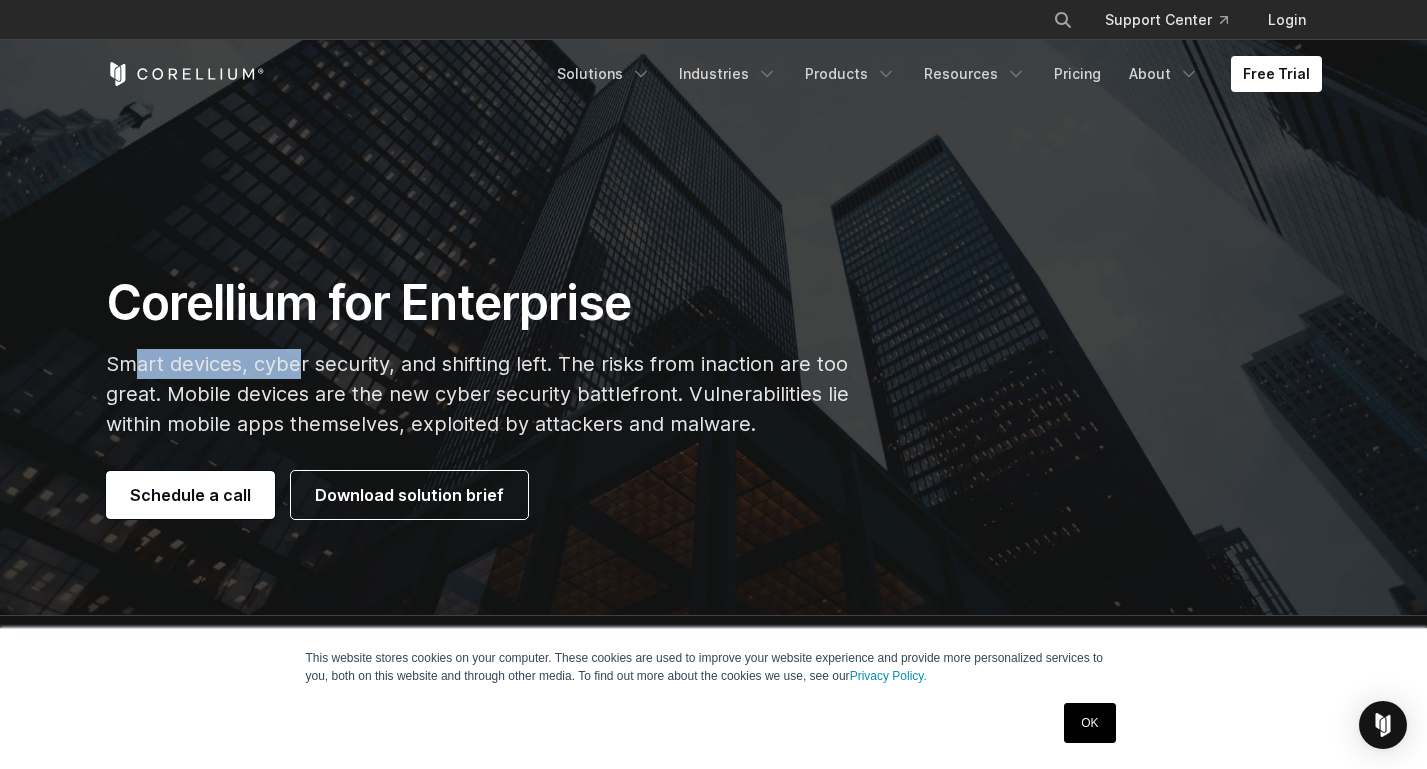 drag, startPoint x: 128, startPoint y: 366, endPoint x: 296, endPoint y: 361, distance: 168.07439 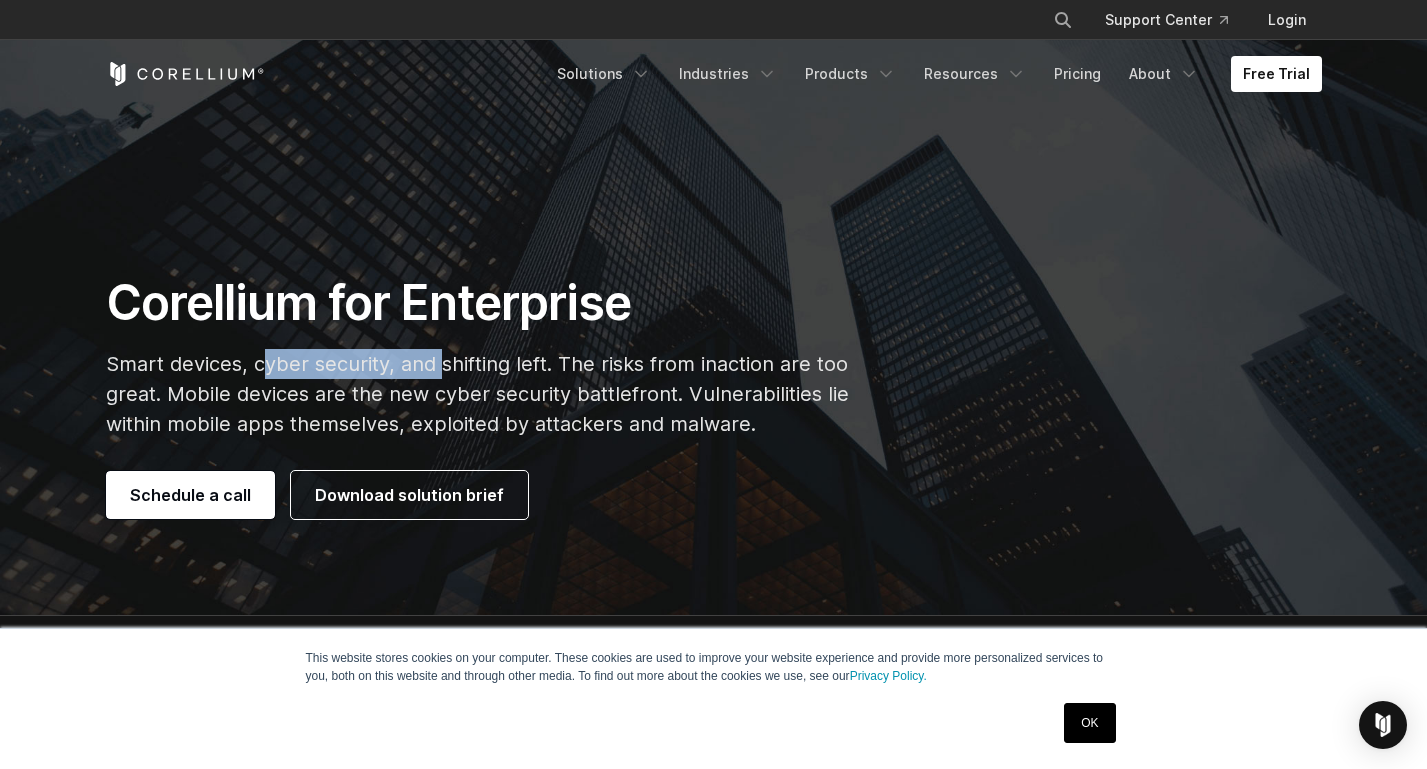 drag, startPoint x: 263, startPoint y: 363, endPoint x: 441, endPoint y: 357, distance: 178.10109 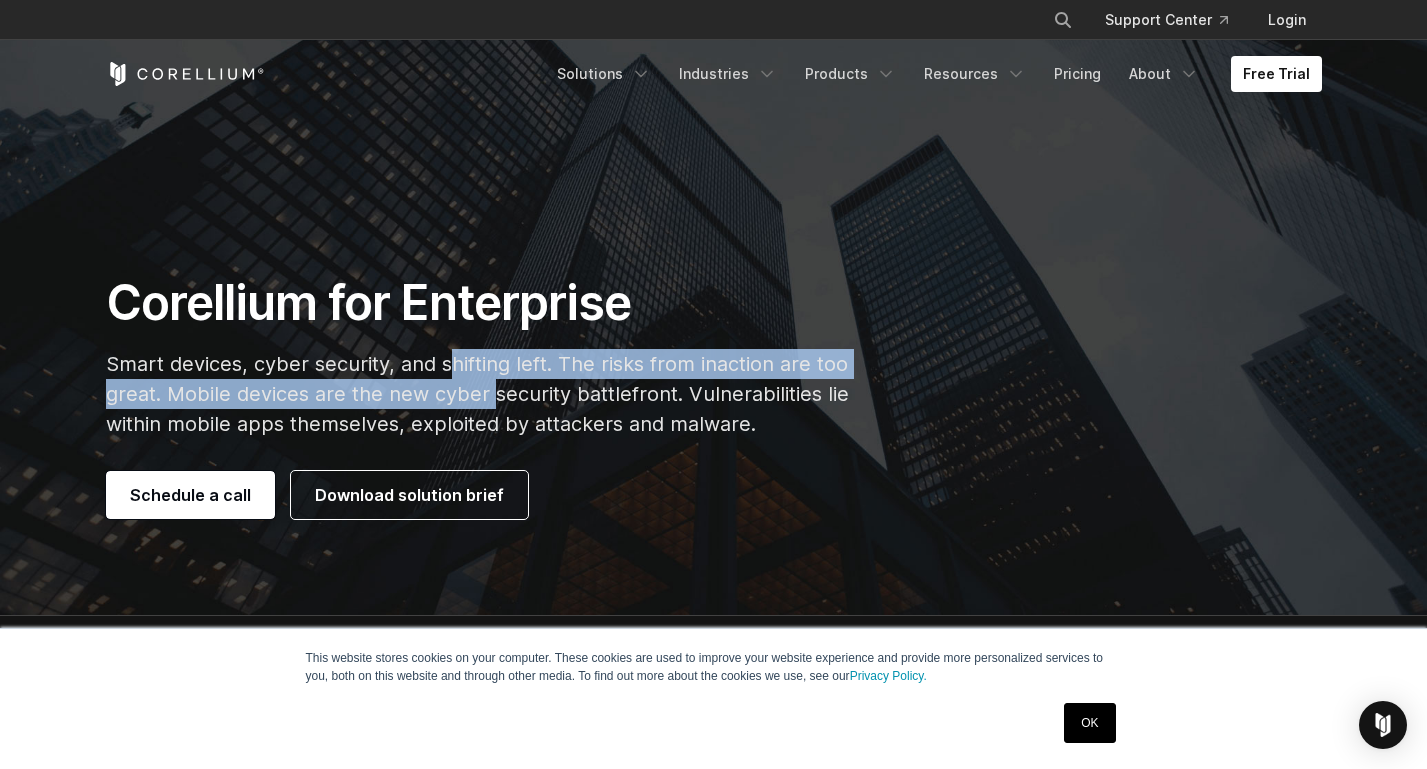 drag, startPoint x: 448, startPoint y: 358, endPoint x: 487, endPoint y: 395, distance: 53.75872 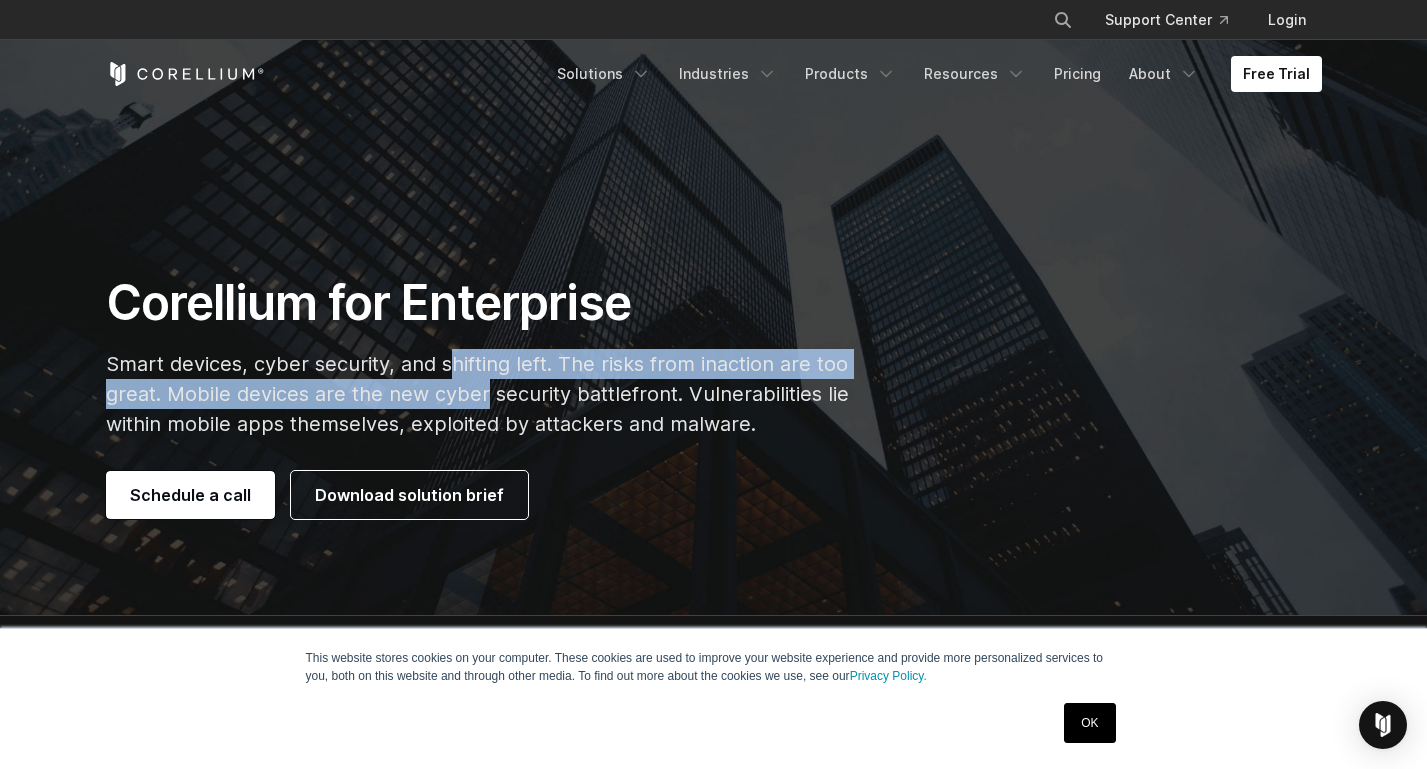 click on "Smart devices, cyber security, and shifting left. The risks from inaction are too great. Mobile devices are the new cyber security battlefront. Vulnerabilities lie within mobile apps themselves, exploited by attackers and malware." at bounding box center (504, 394) 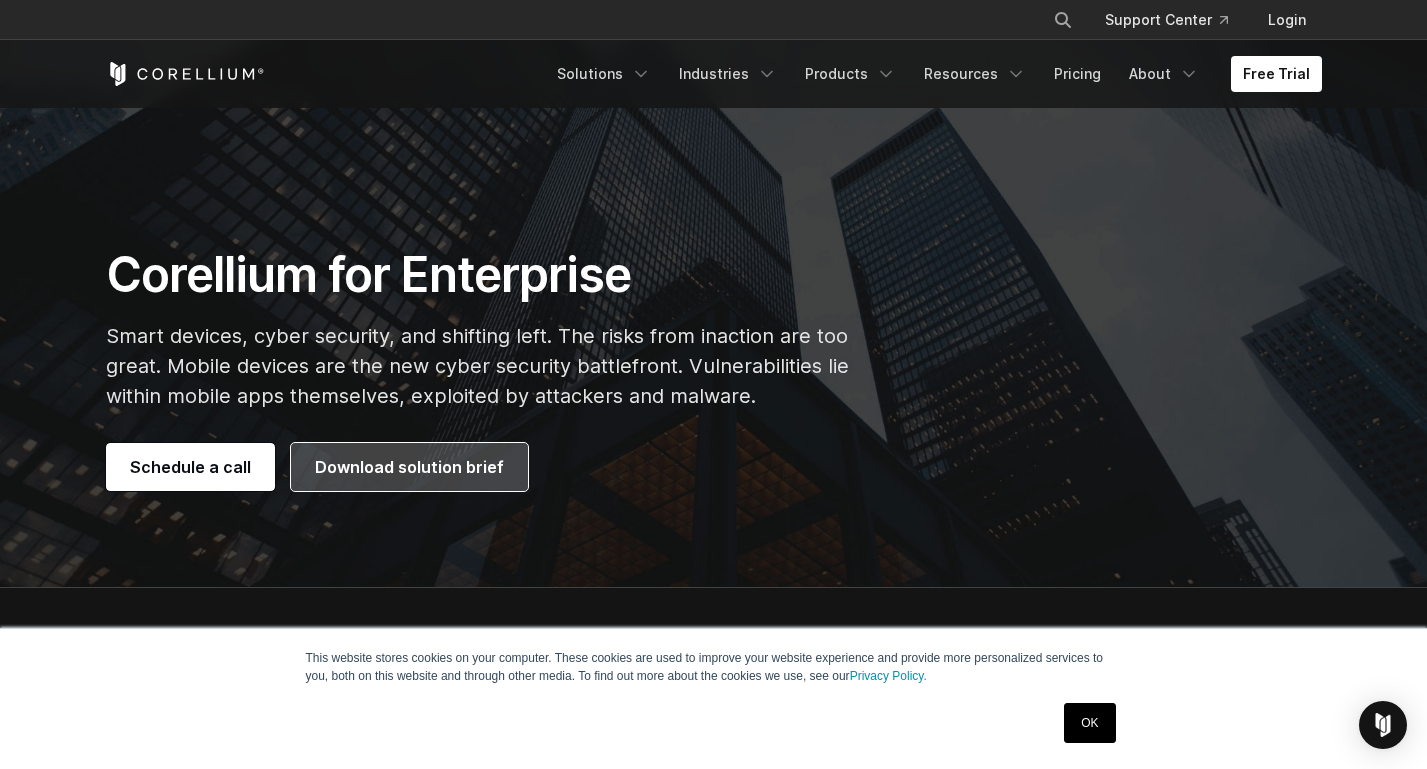 scroll, scrollTop: 0, scrollLeft: 0, axis: both 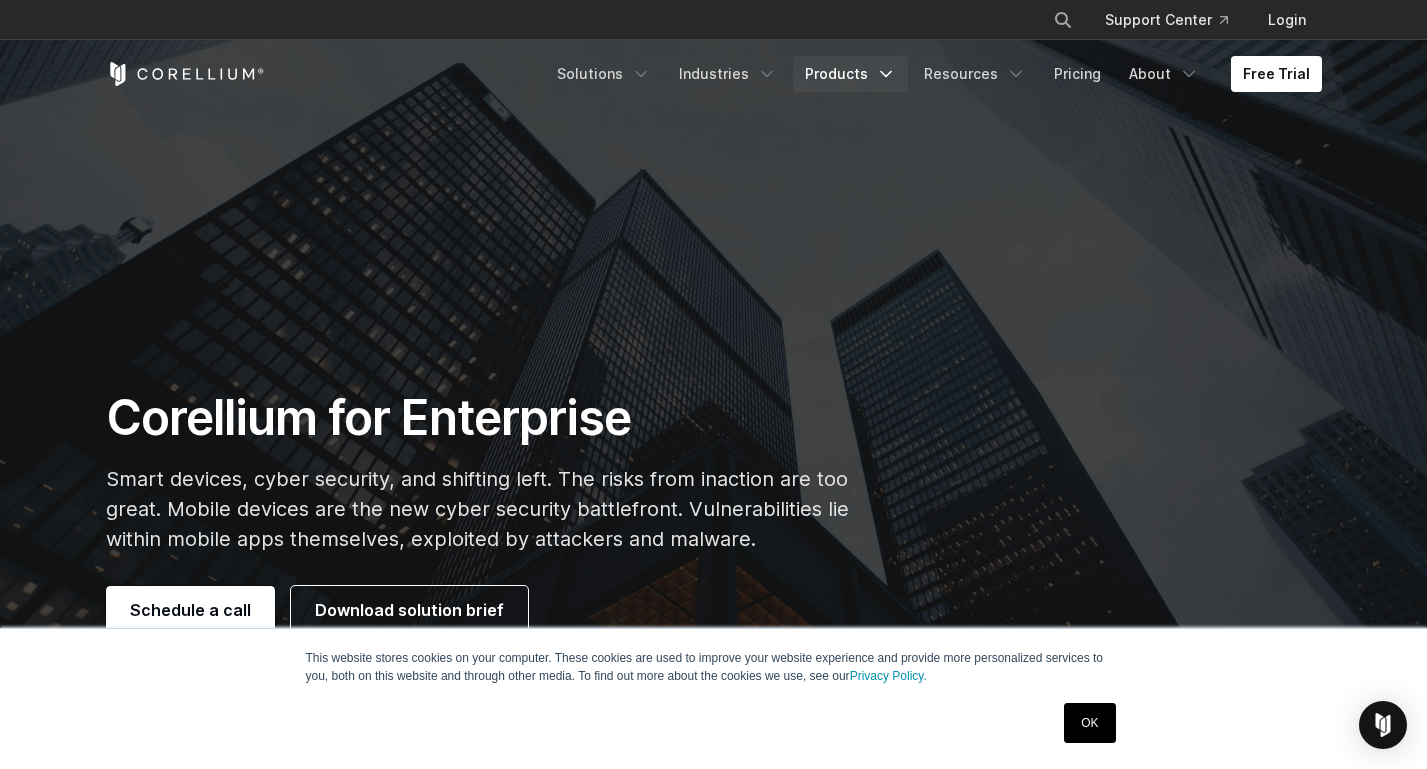 click on "Products" at bounding box center (850, 74) 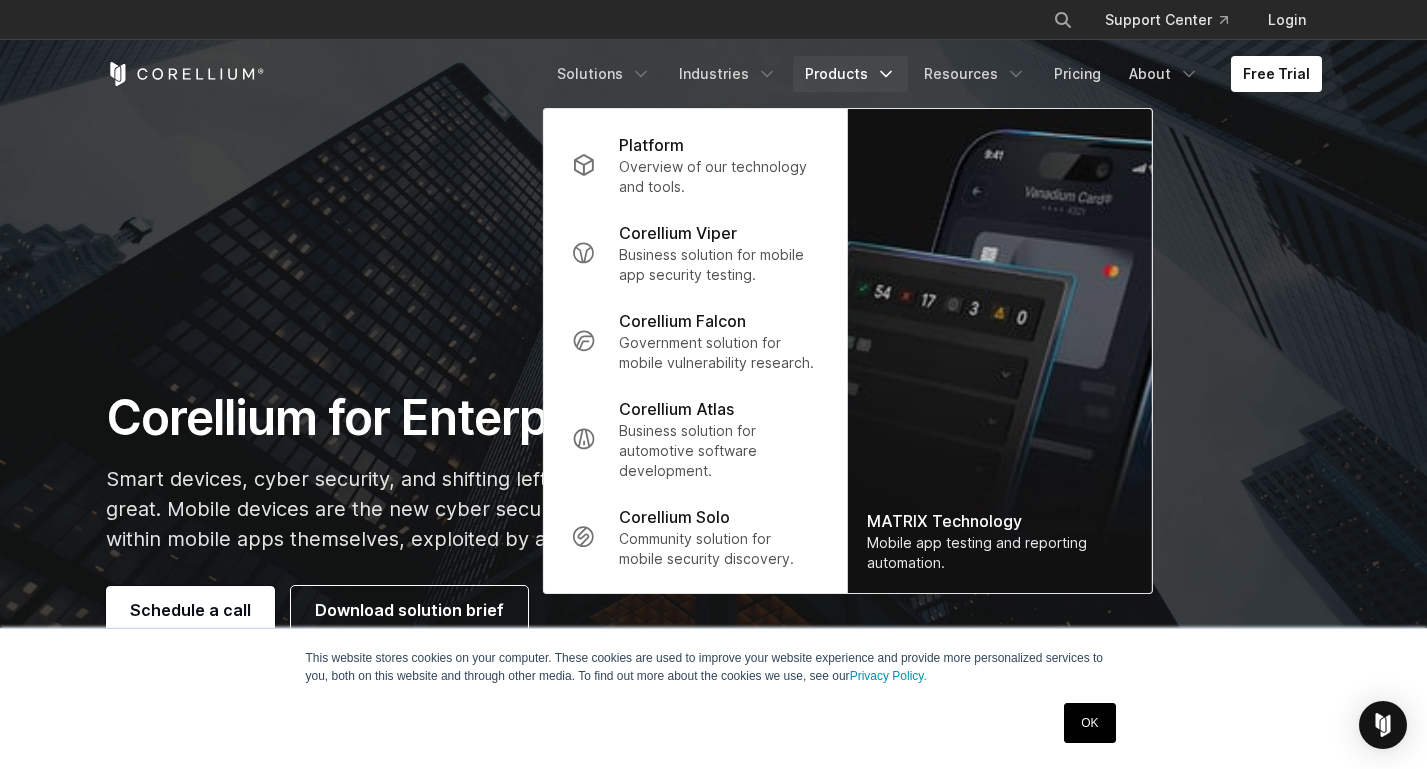 click at bounding box center [713, 0] 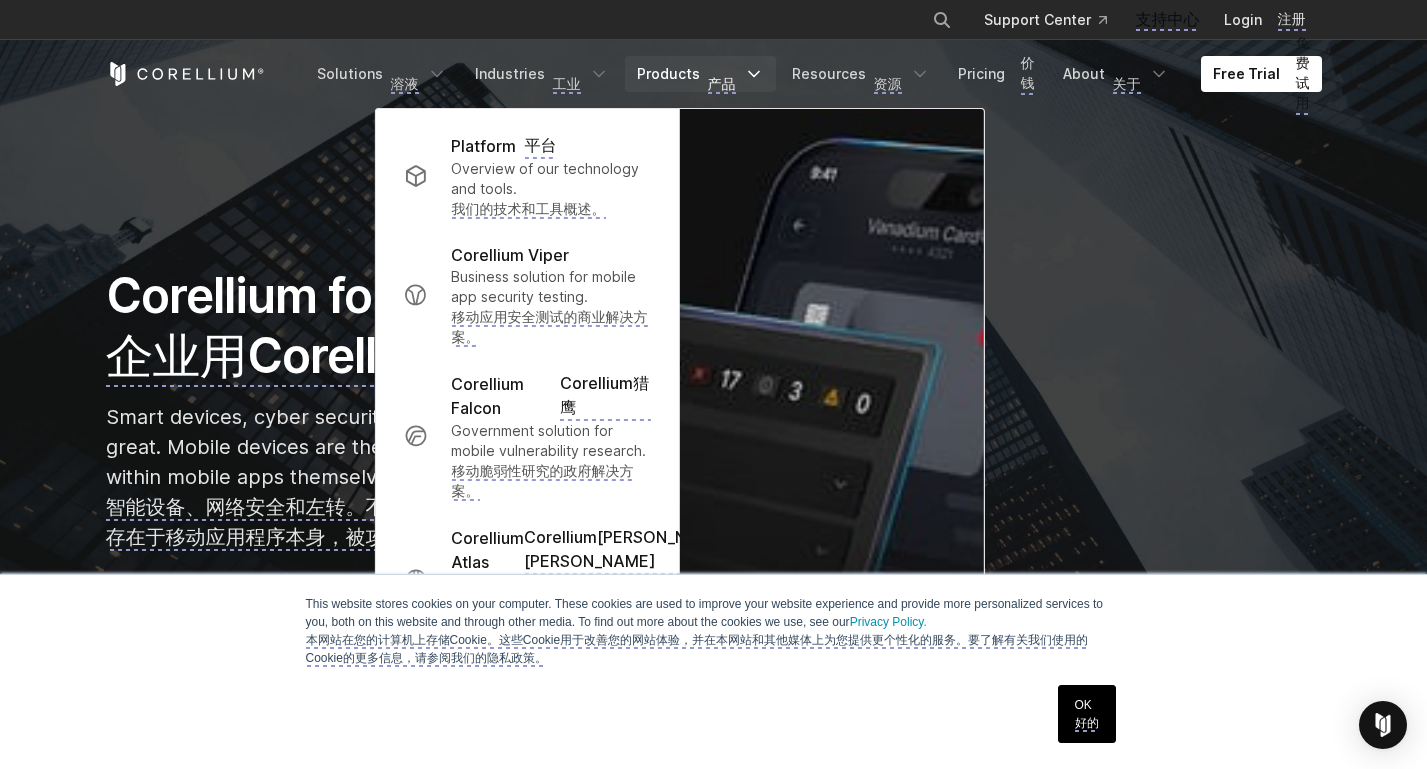 click on "产品" at bounding box center (722, 74) 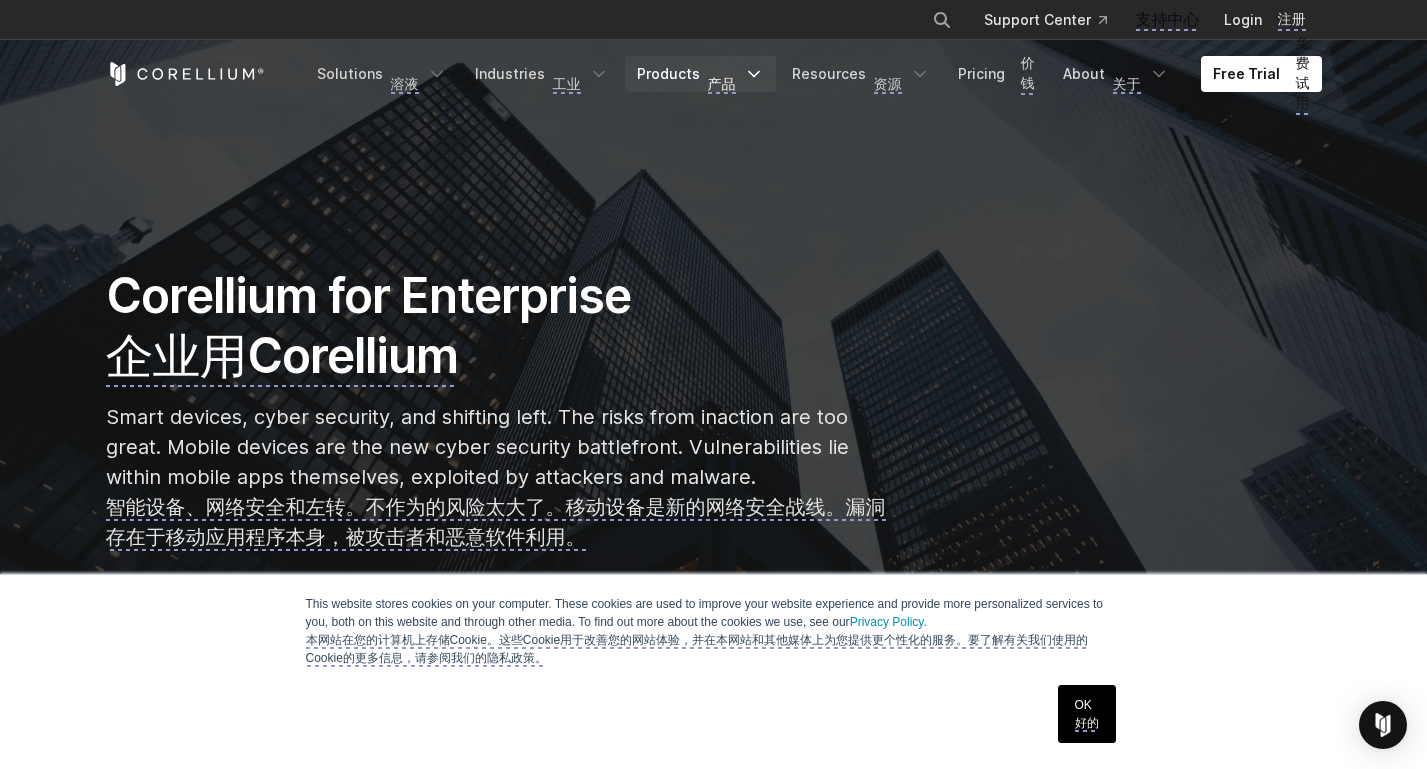 click on "Products 产品" at bounding box center [700, 74] 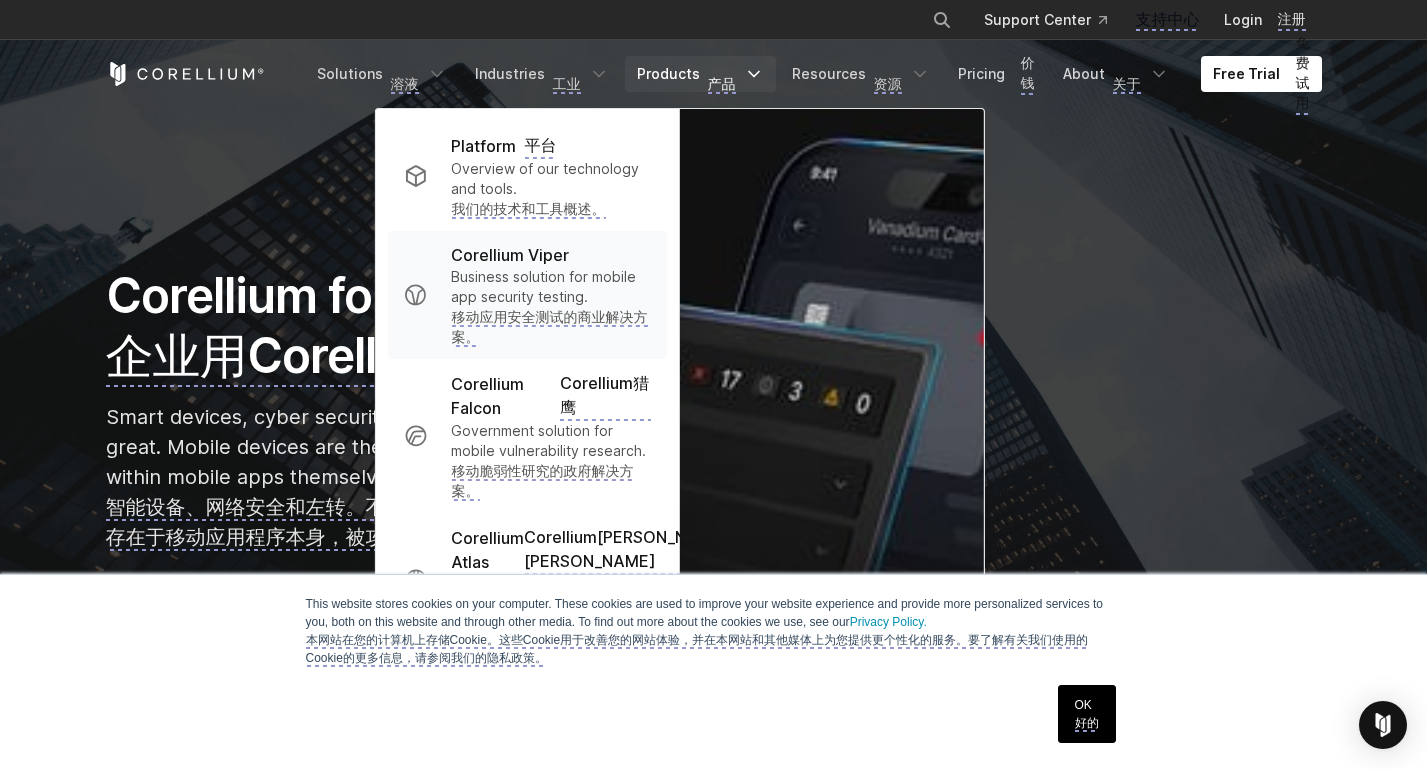 click on "Corellium Viper" at bounding box center (510, 255) 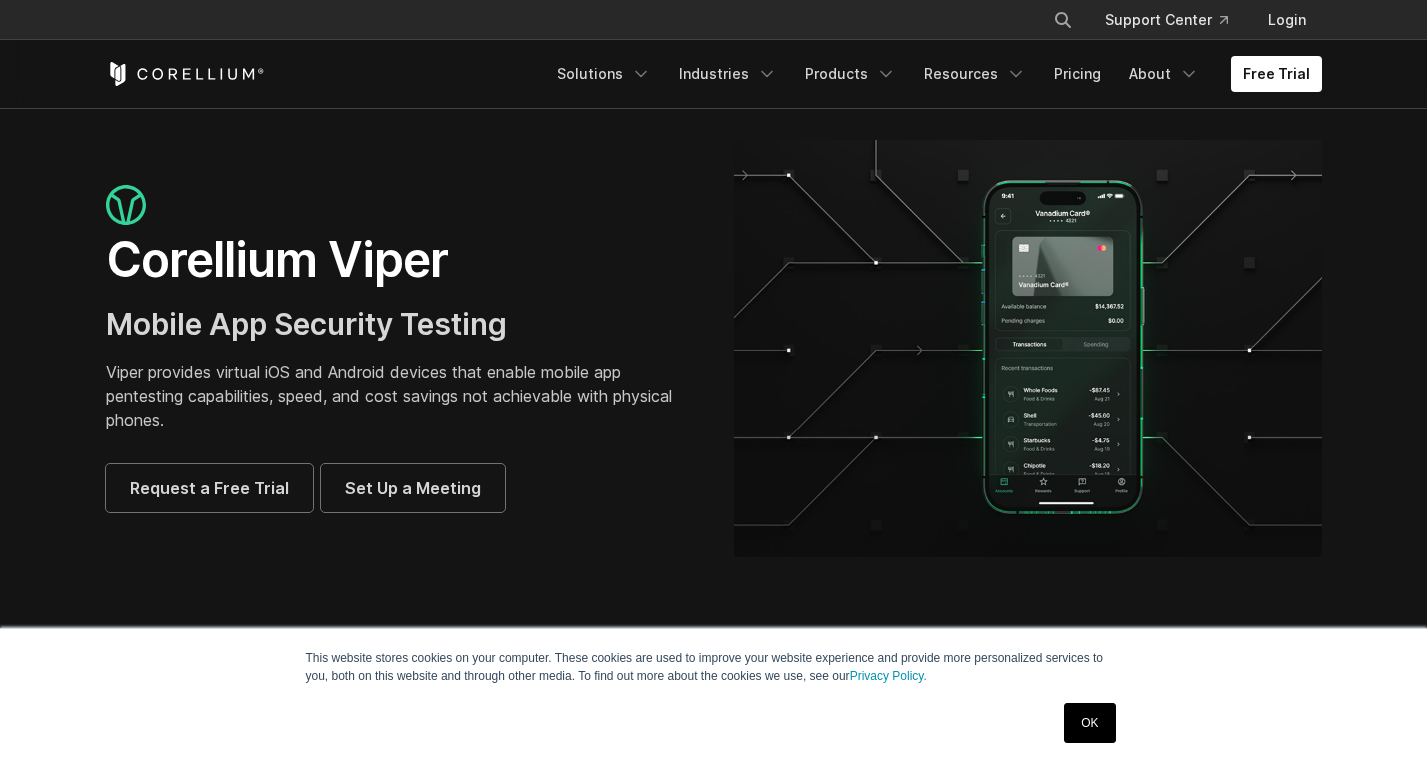 scroll, scrollTop: 0, scrollLeft: 0, axis: both 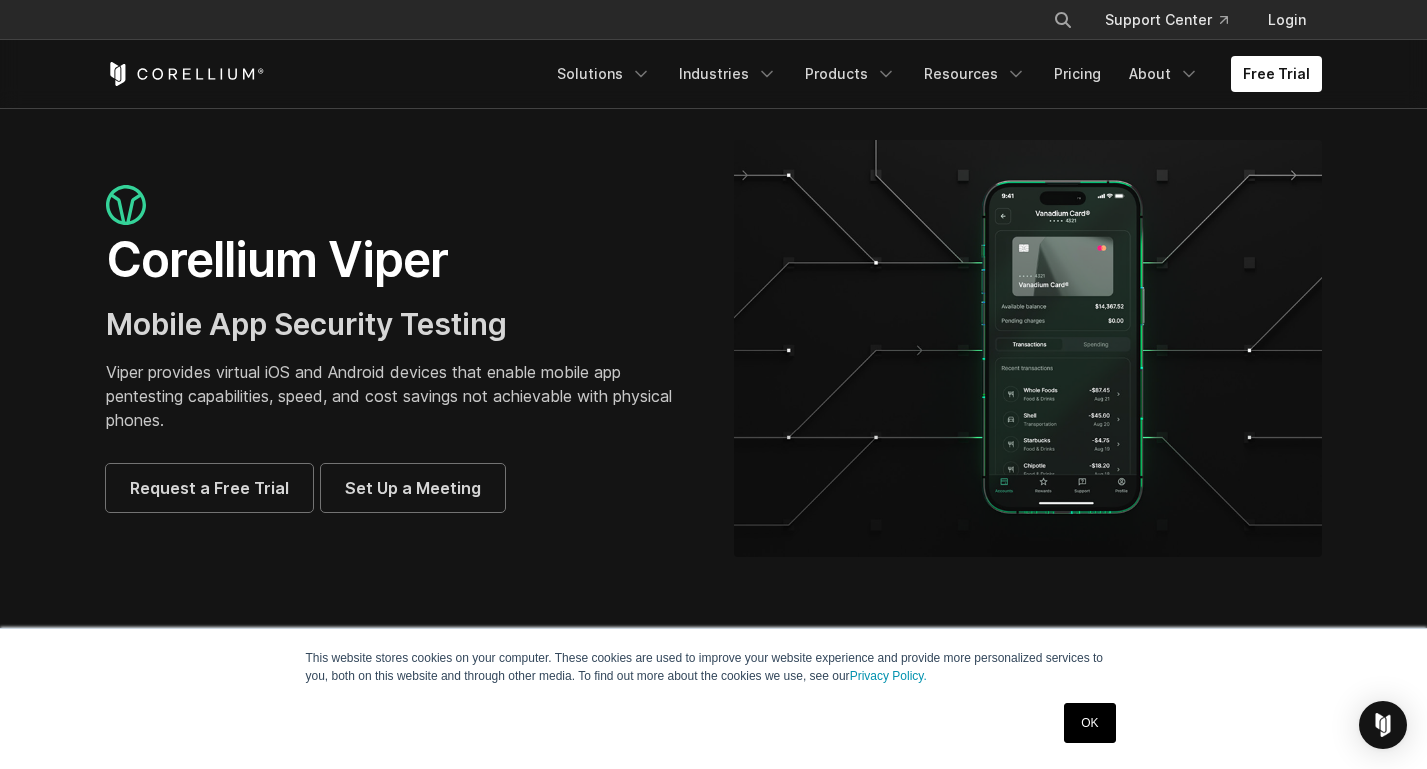 click at bounding box center (713, 0) 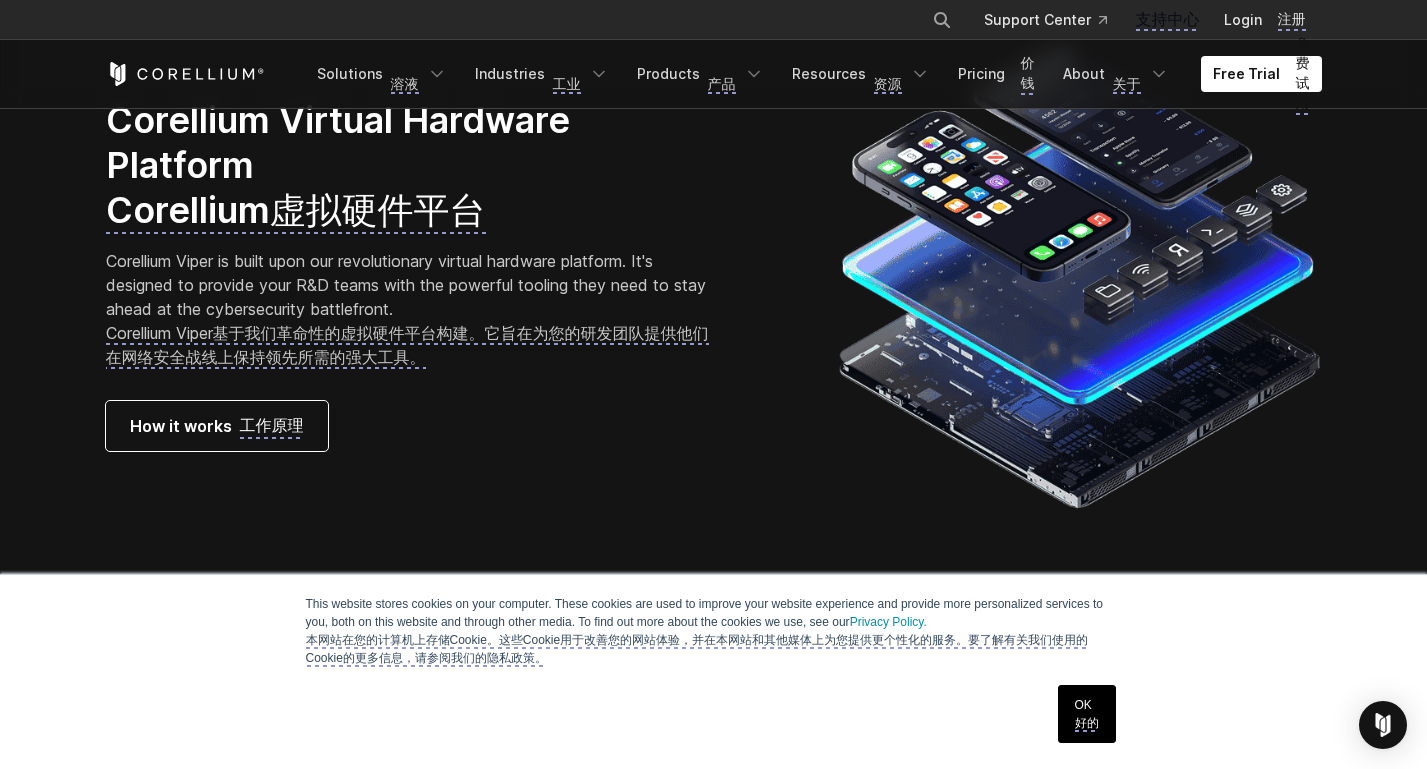 scroll, scrollTop: 5689, scrollLeft: 0, axis: vertical 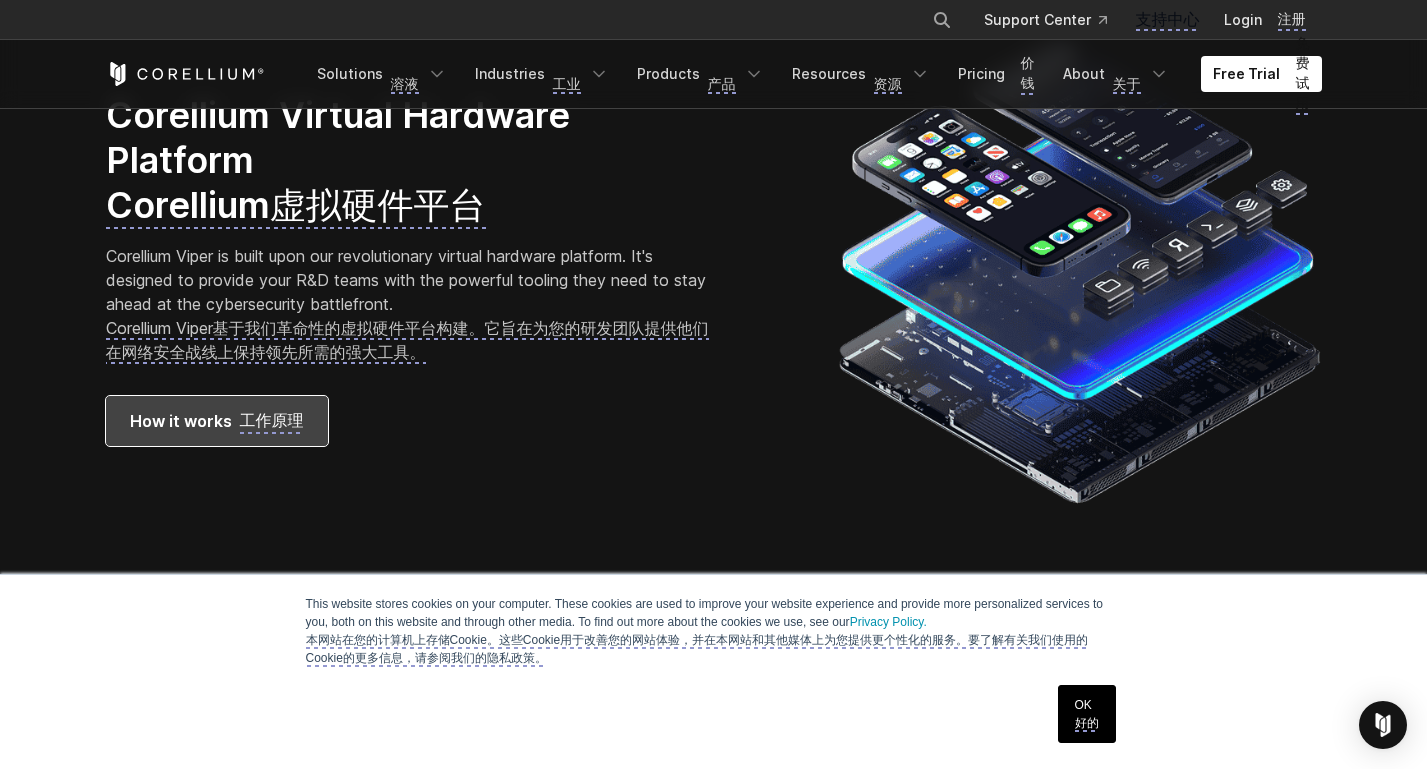 click on "工作原理" at bounding box center (272, 421) 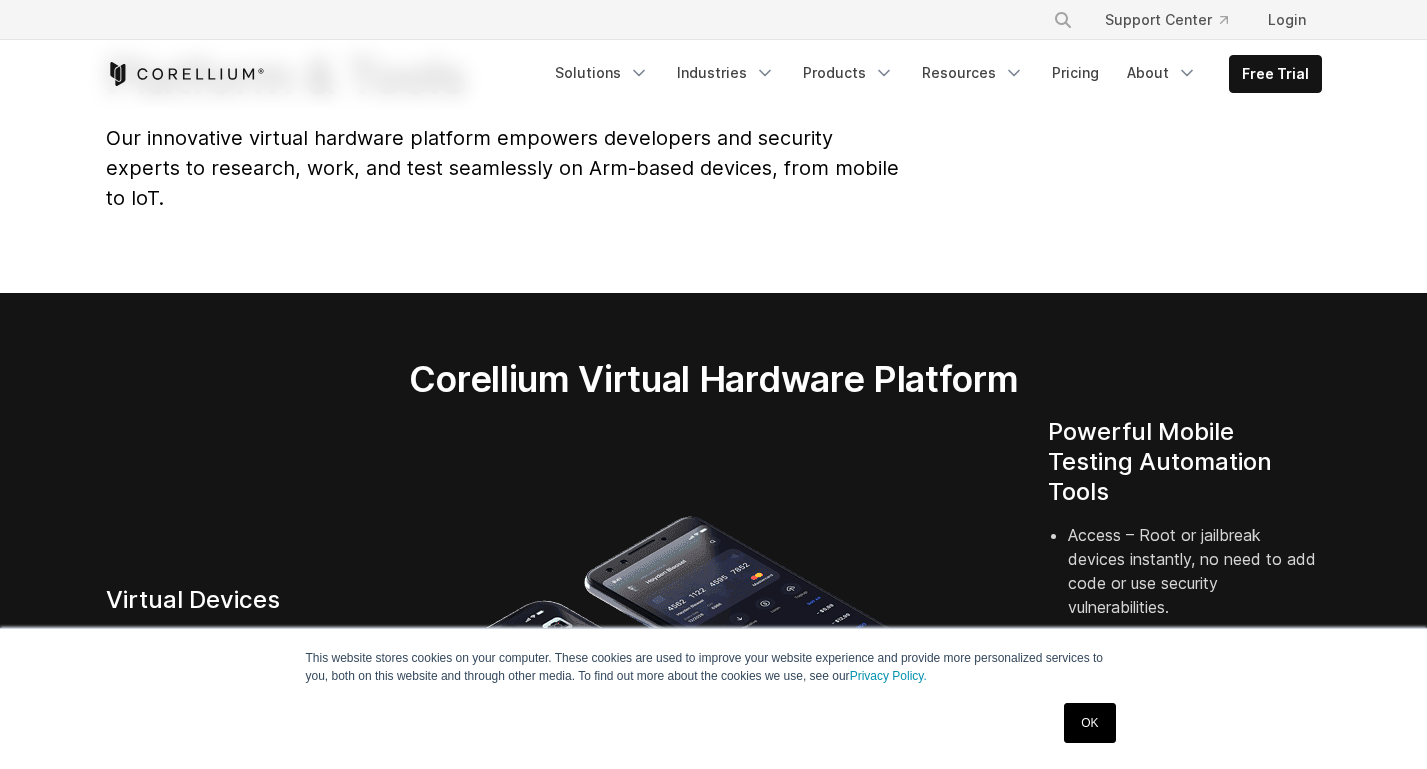 scroll, scrollTop: 0, scrollLeft: 0, axis: both 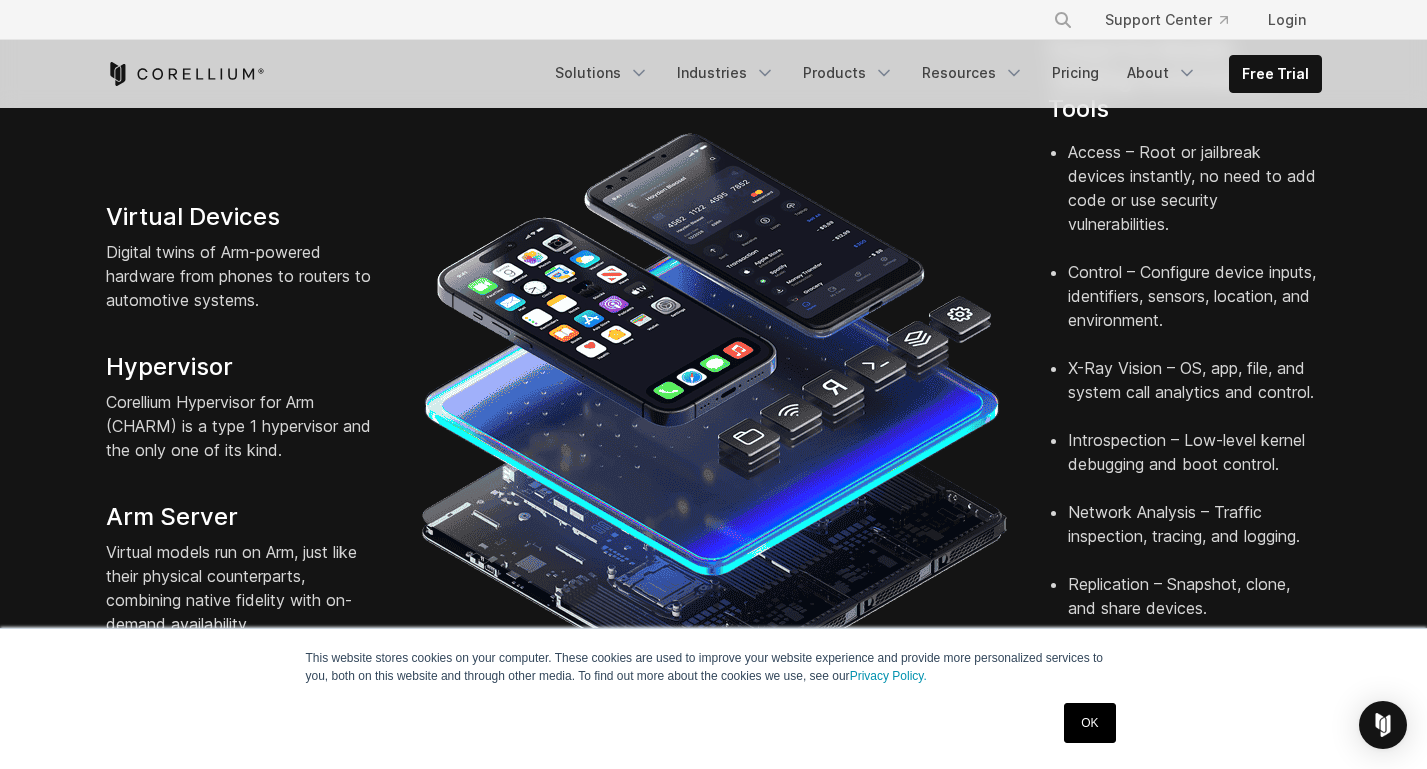 click at bounding box center [713, -540] 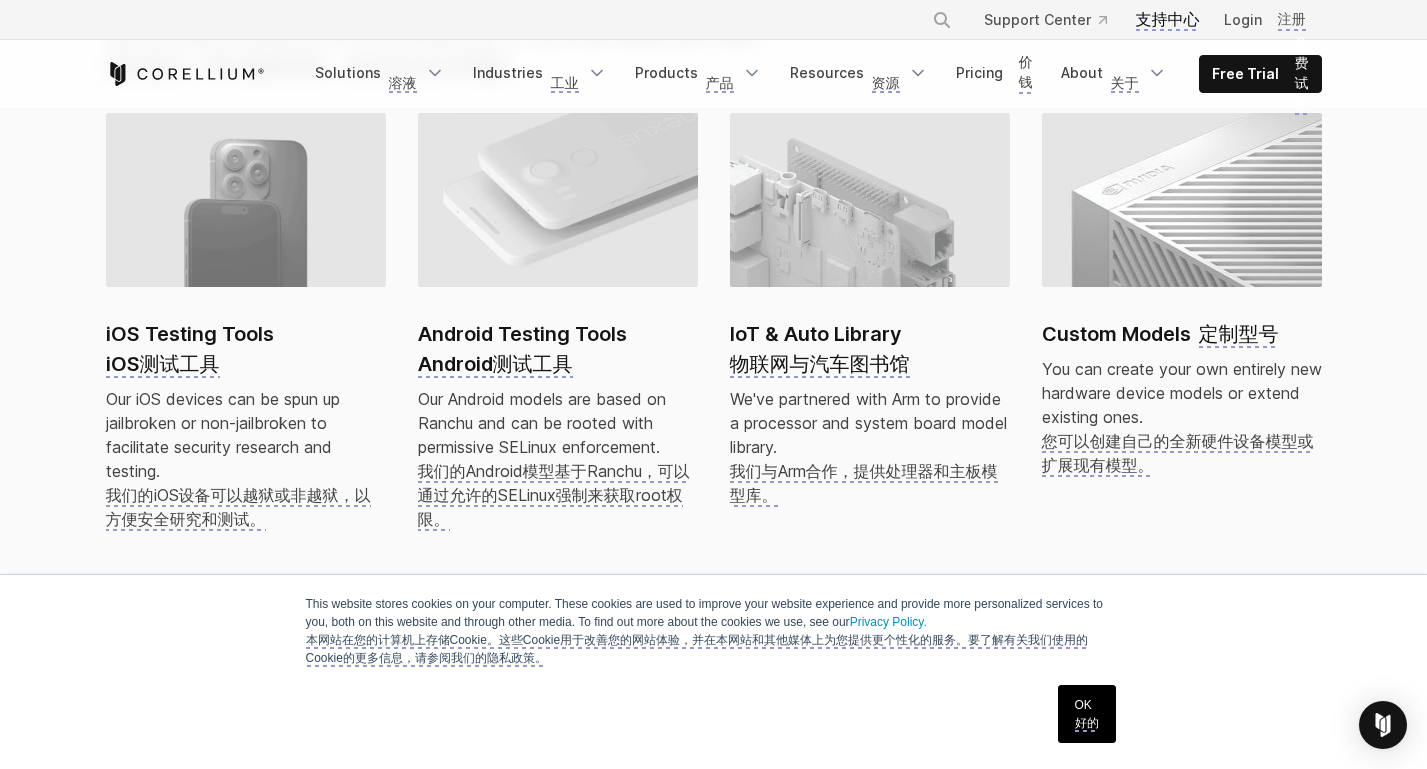 scroll, scrollTop: 2038, scrollLeft: 0, axis: vertical 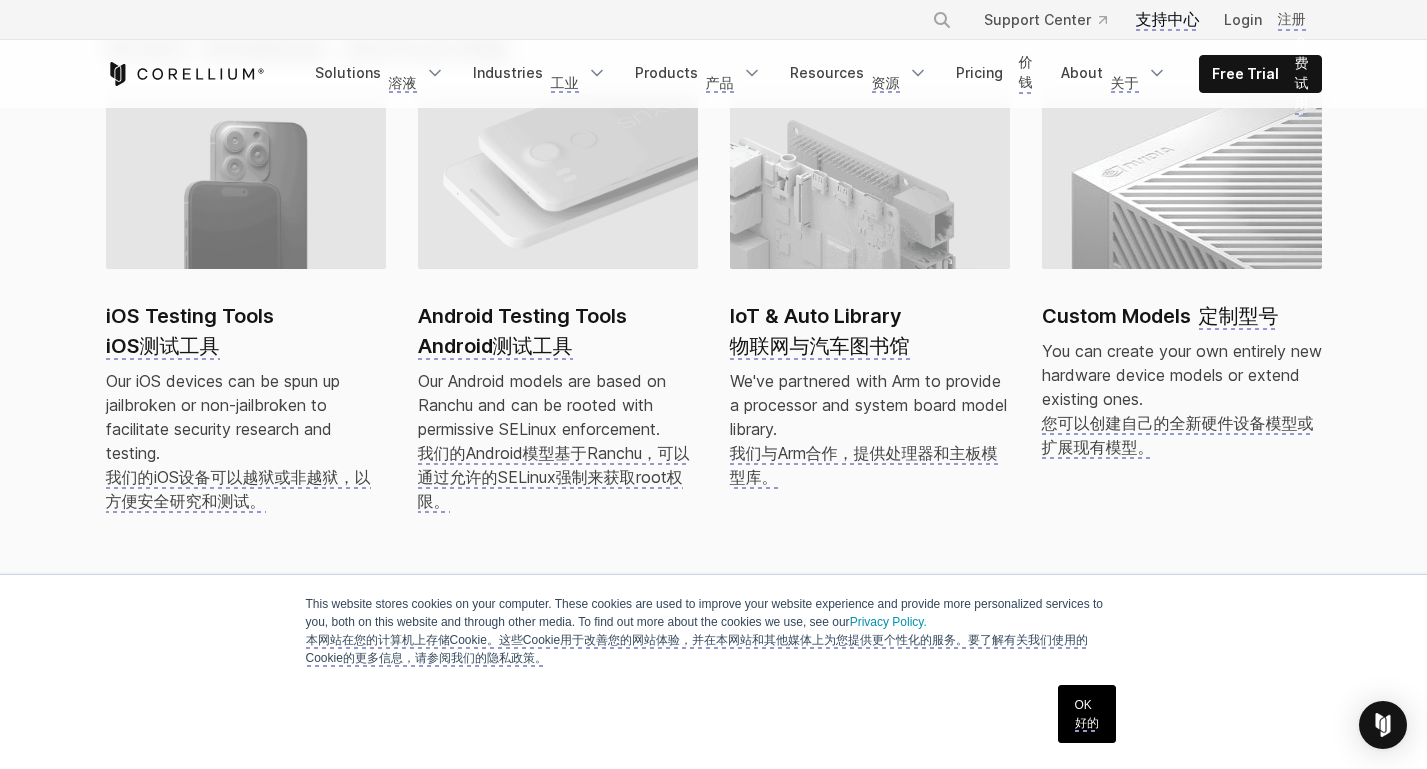 click on "我们的iOS设备可以越狱或非越狱，以方便安全研究和测试。" at bounding box center [238, 490] 